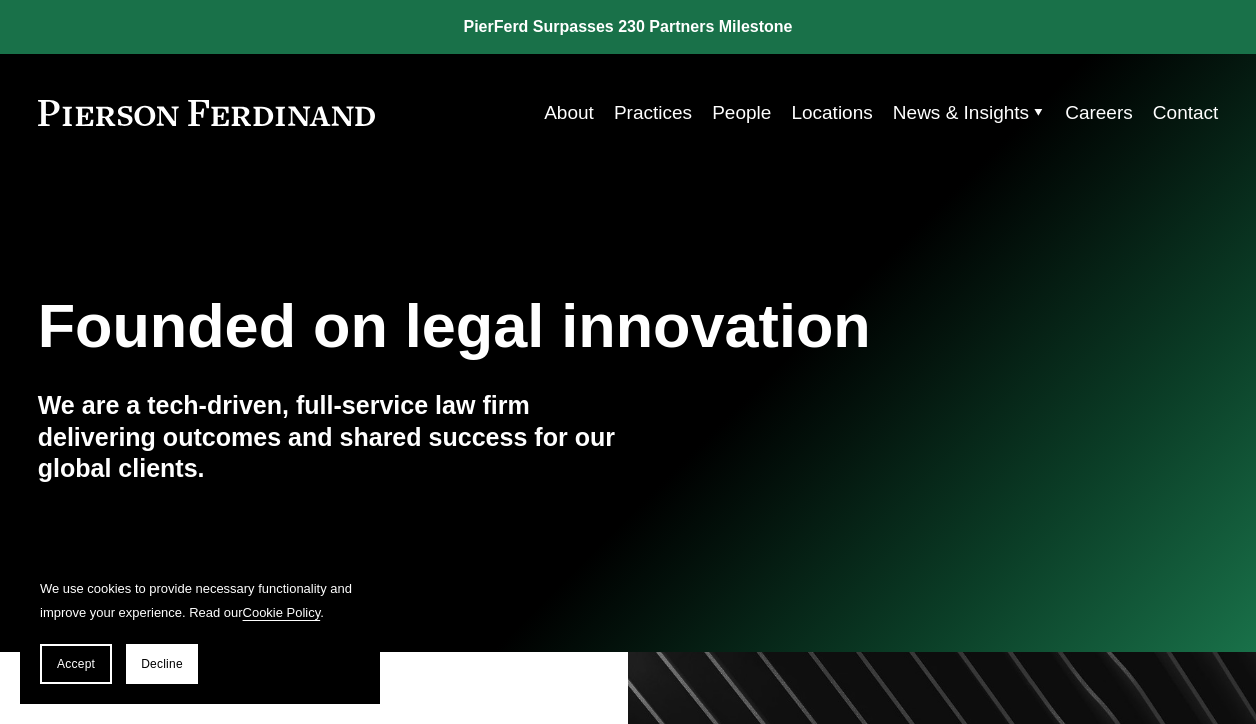 scroll, scrollTop: 0, scrollLeft: 0, axis: both 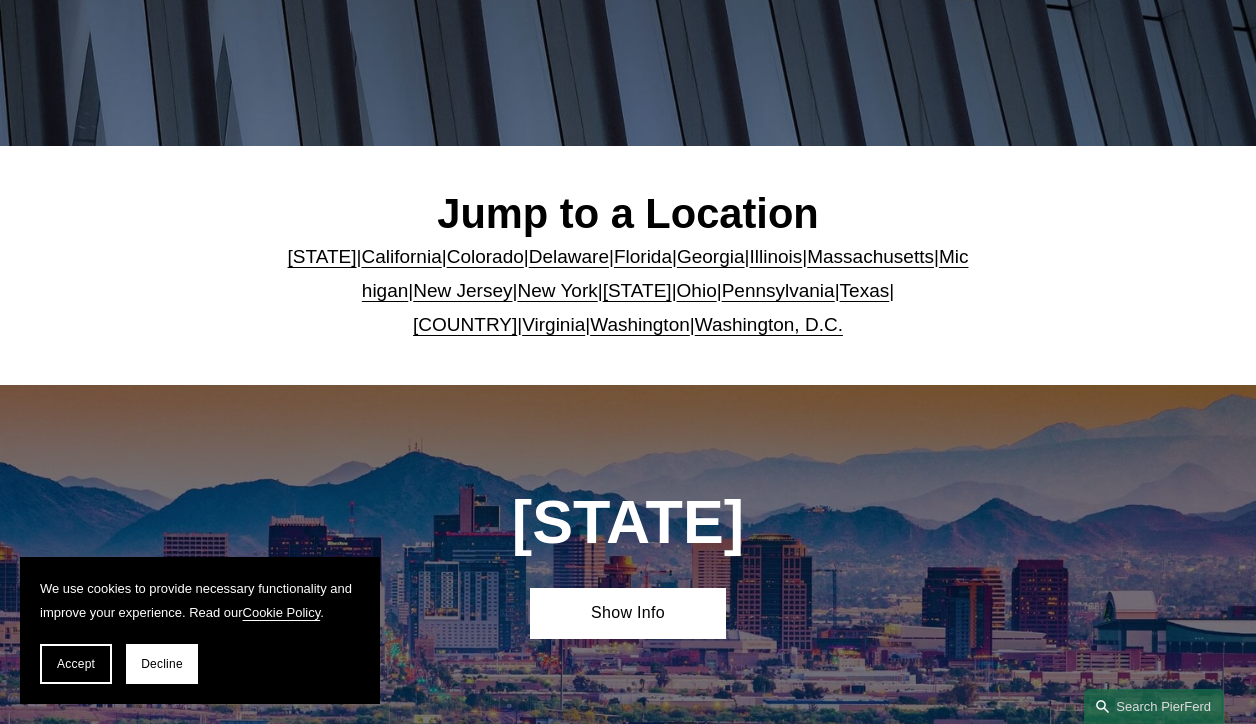 click on "Virginia" at bounding box center [553, 324] 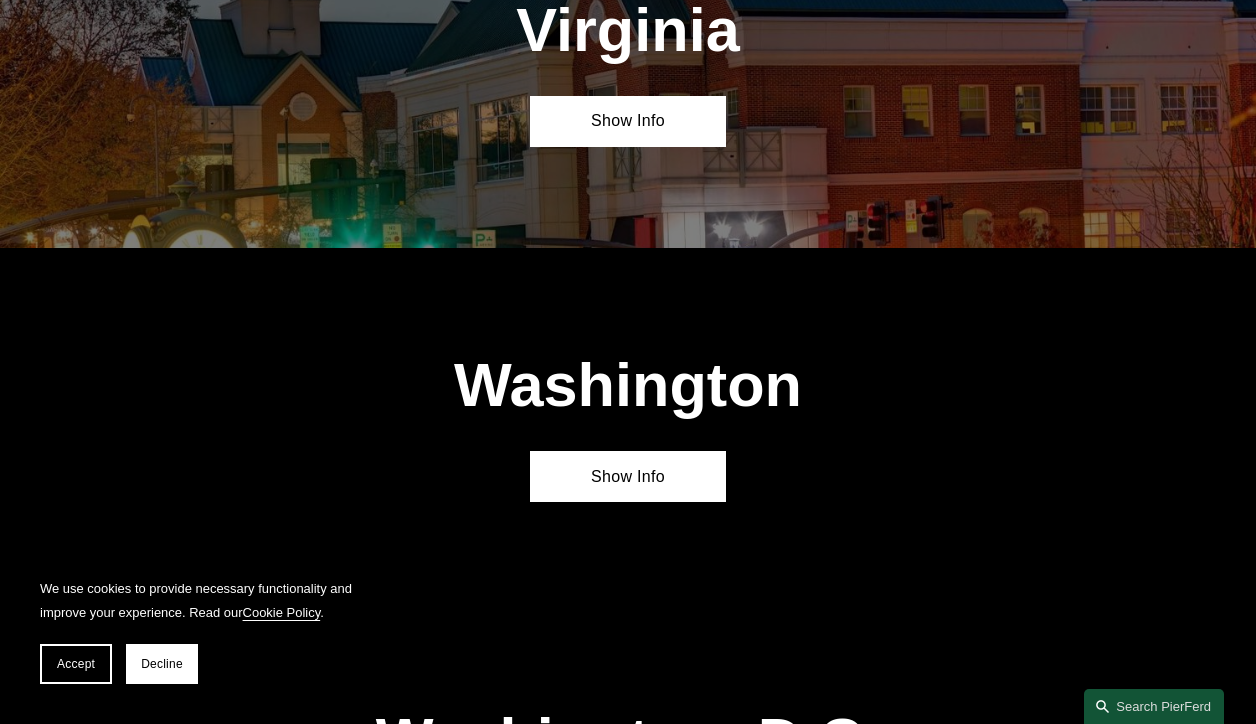 scroll, scrollTop: 6540, scrollLeft: 0, axis: vertical 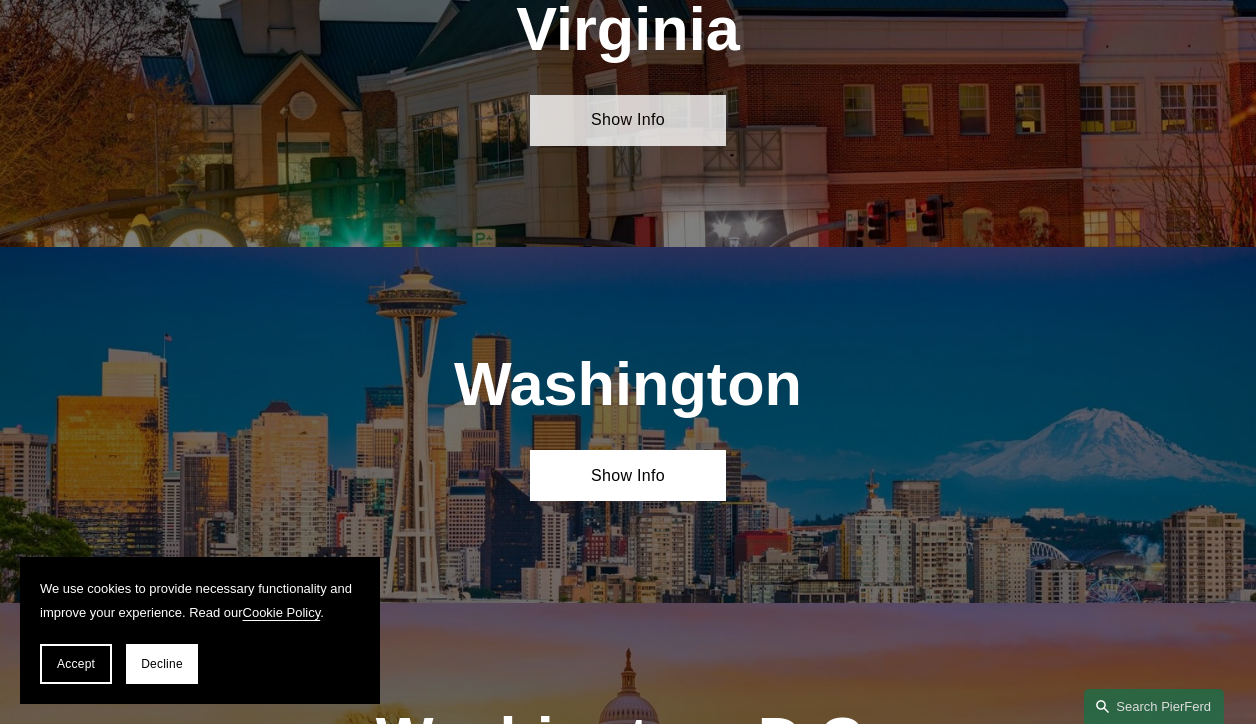 click on "Show Info" at bounding box center (628, 120) 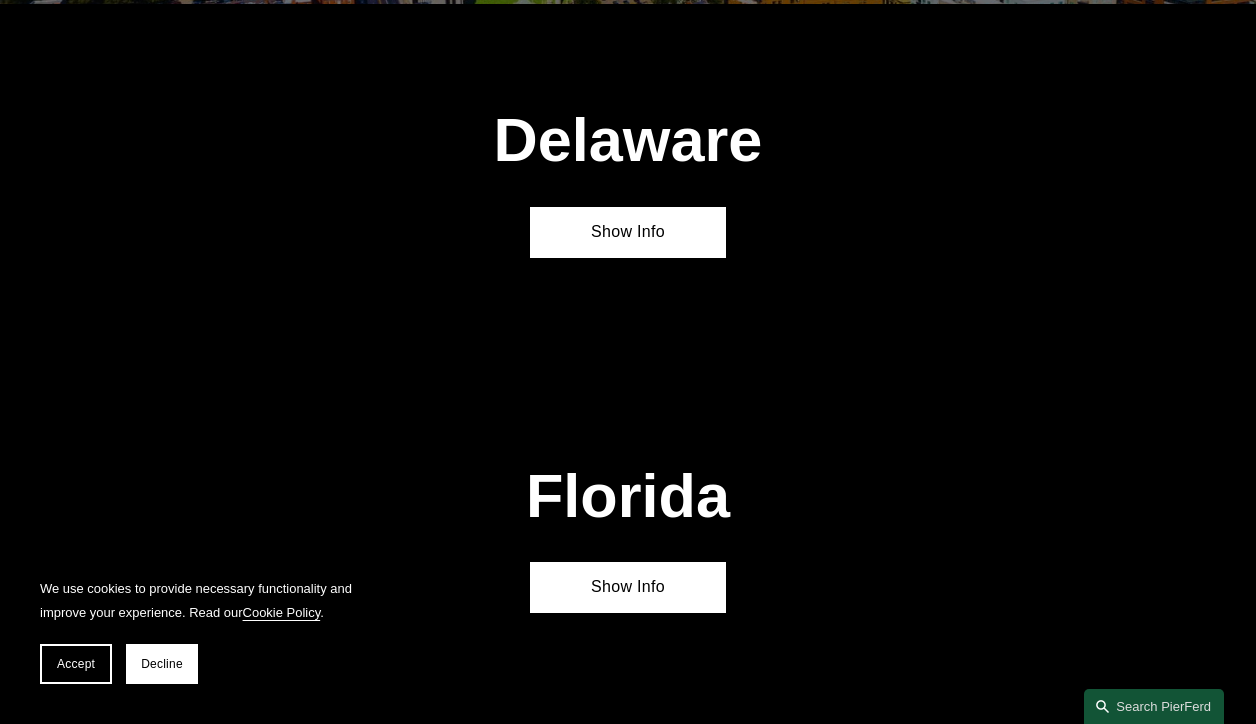 scroll, scrollTop: 363, scrollLeft: 0, axis: vertical 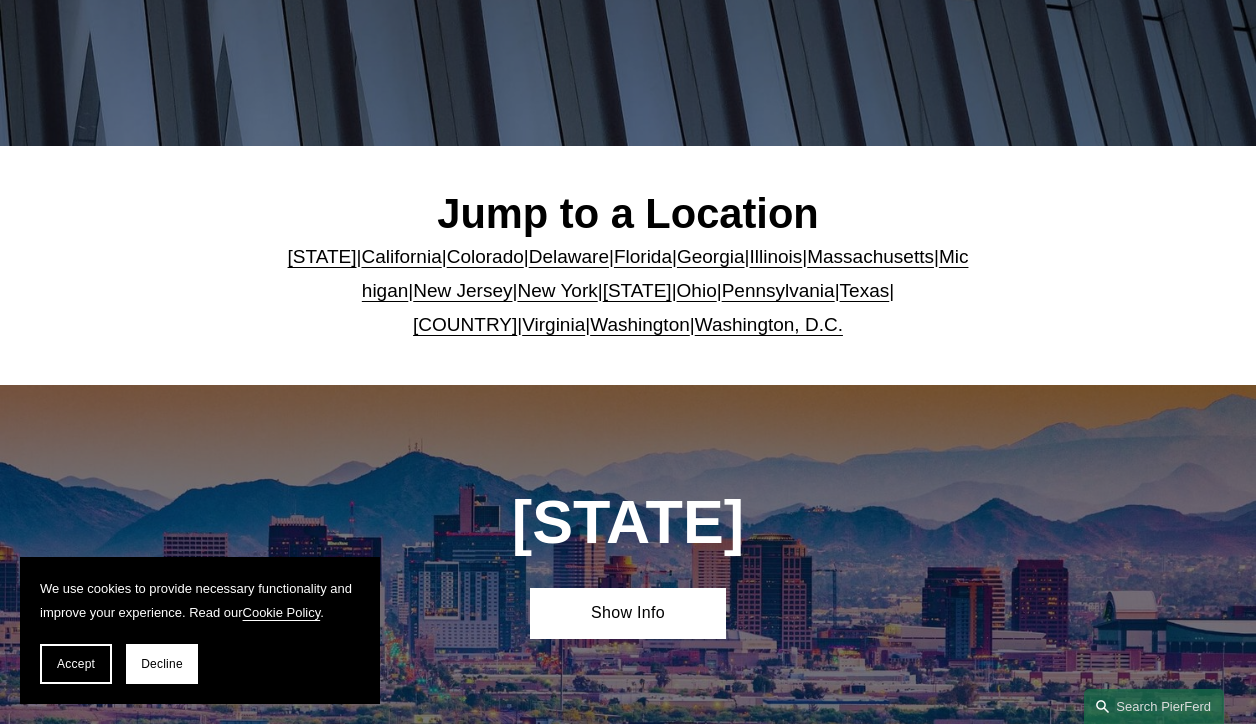 click on "Georgia" at bounding box center (711, 256) 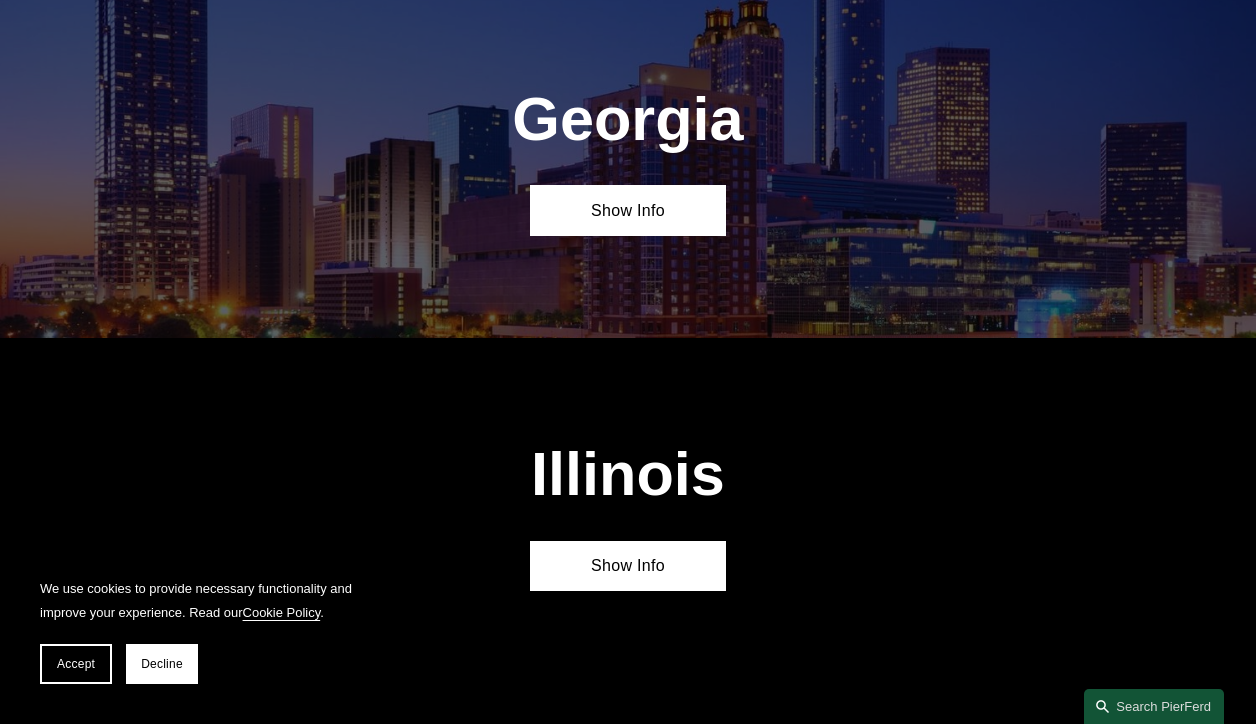scroll, scrollTop: 2584, scrollLeft: 0, axis: vertical 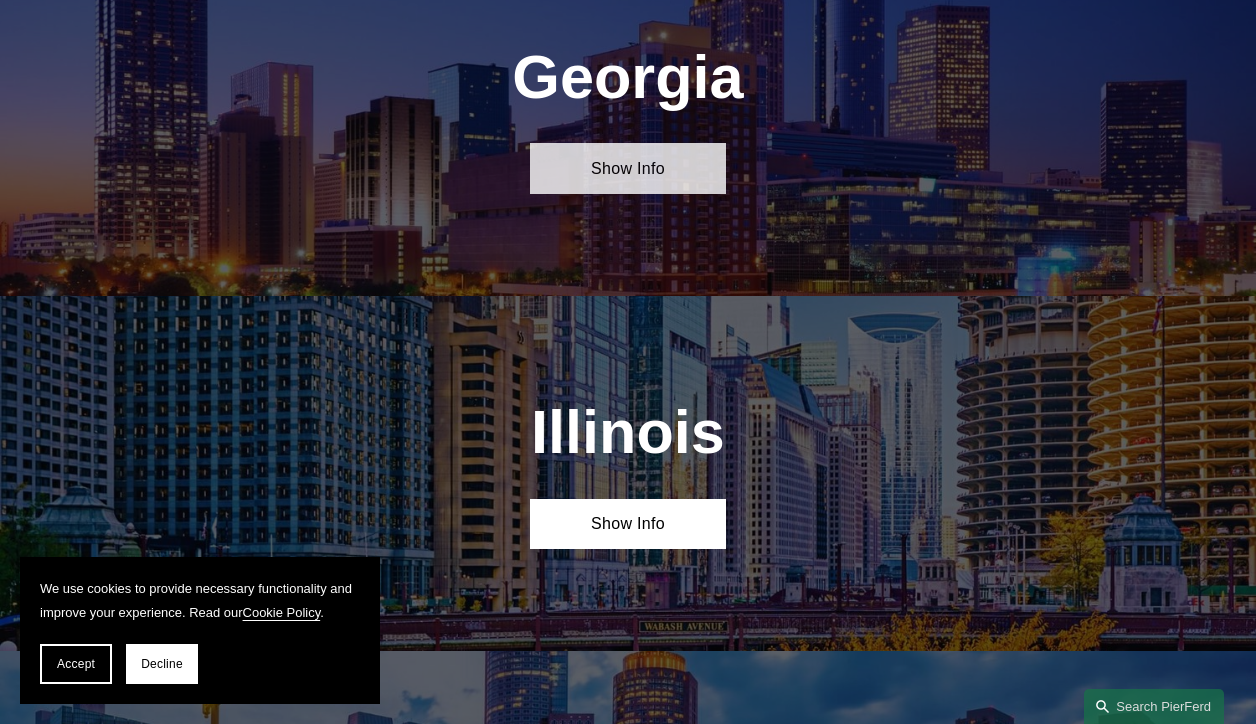 click on "Show Info" at bounding box center (628, 168) 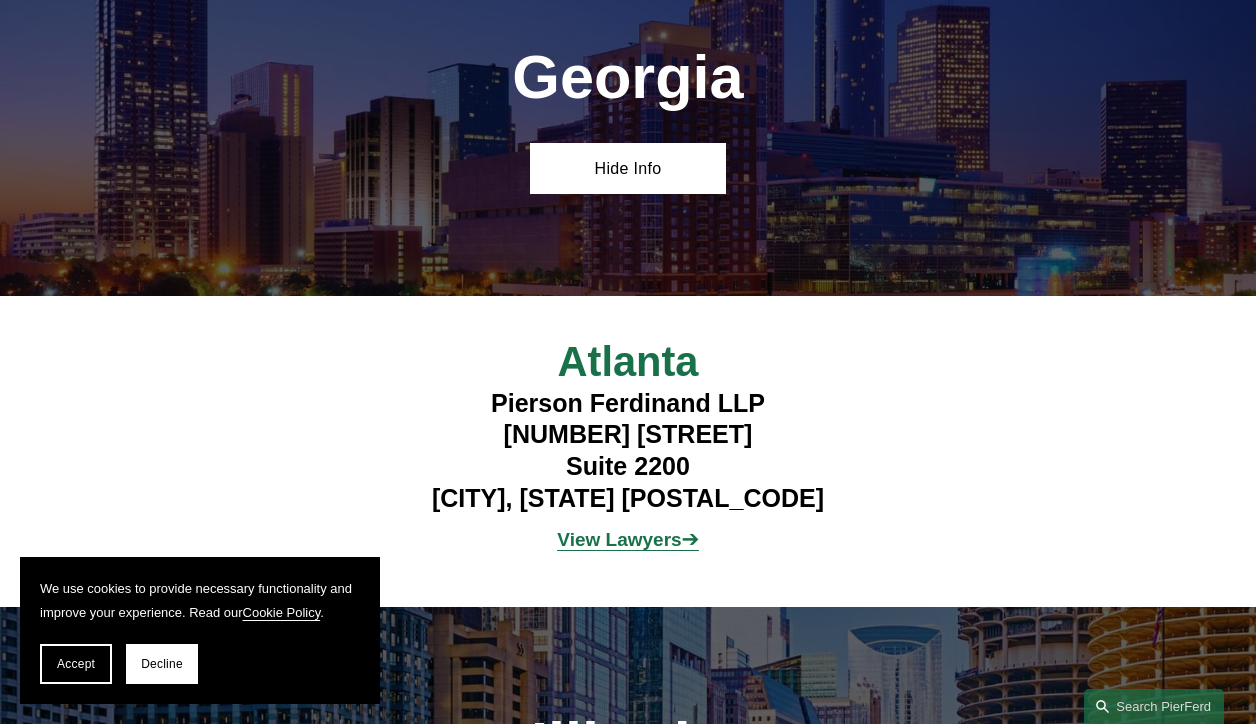 click on "View Lawyers" at bounding box center [619, 539] 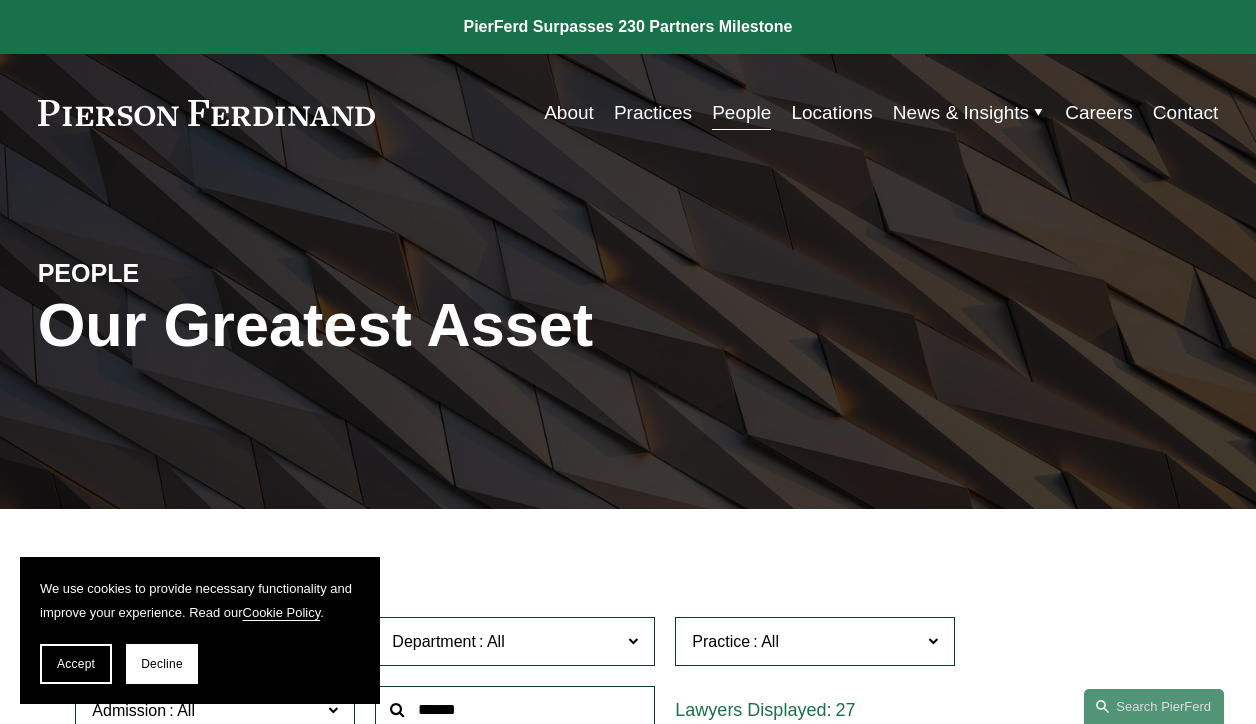 scroll, scrollTop: 0, scrollLeft: 0, axis: both 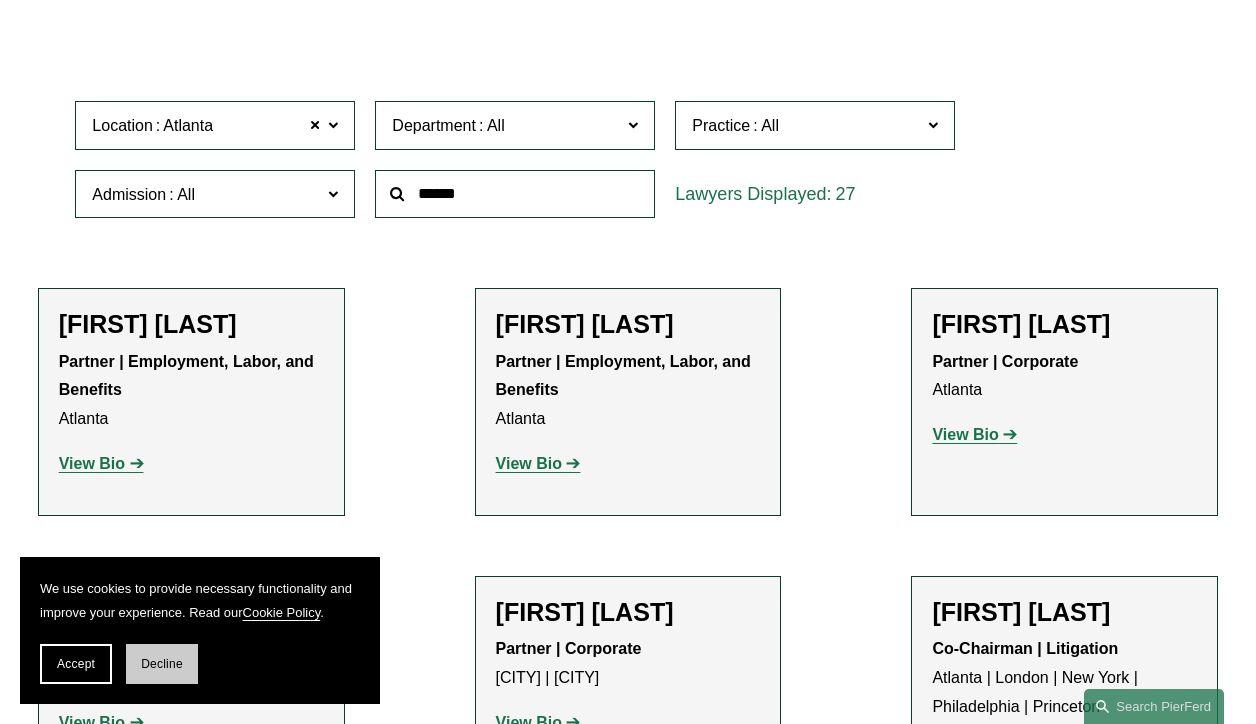 click on "Decline" at bounding box center [162, 664] 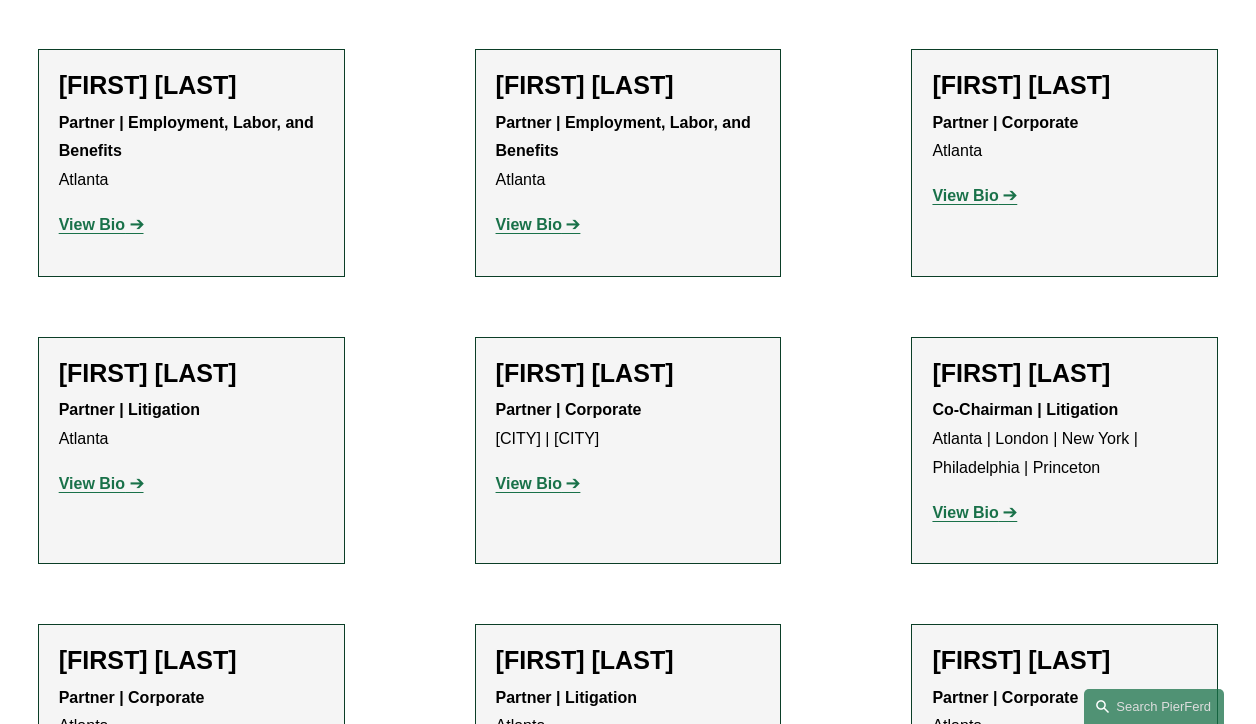 scroll, scrollTop: 759, scrollLeft: 0, axis: vertical 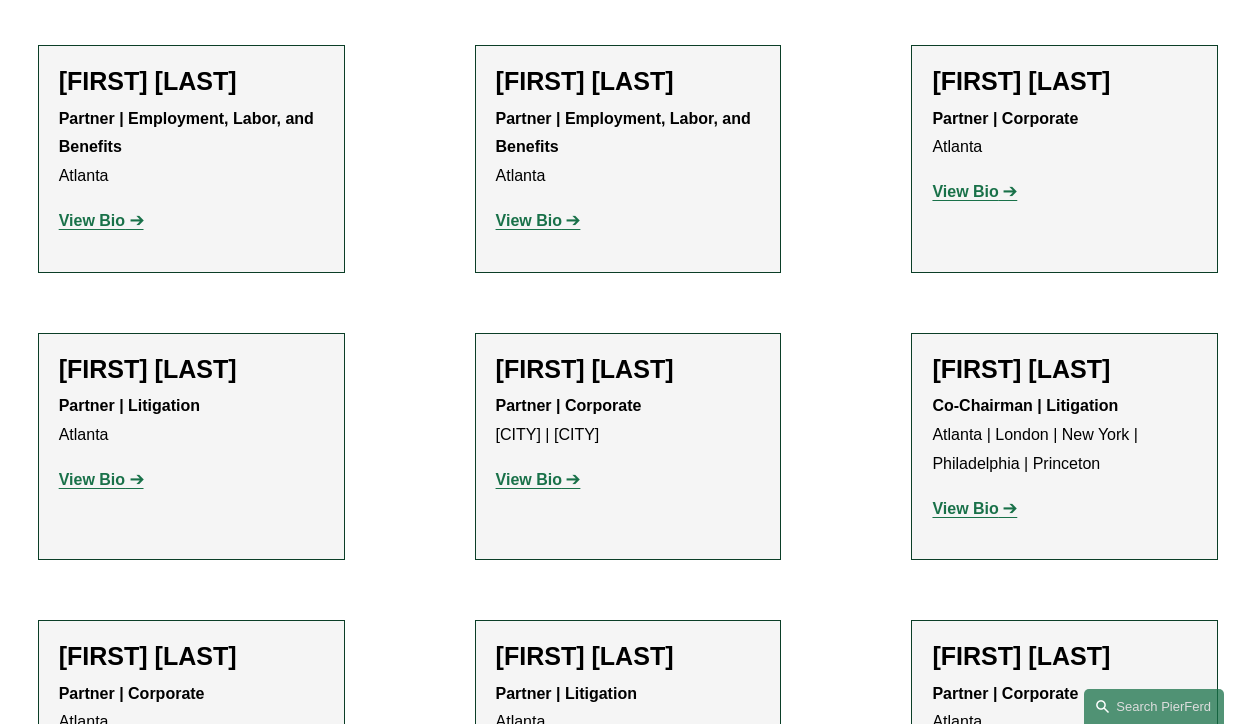 click on "View Bio" 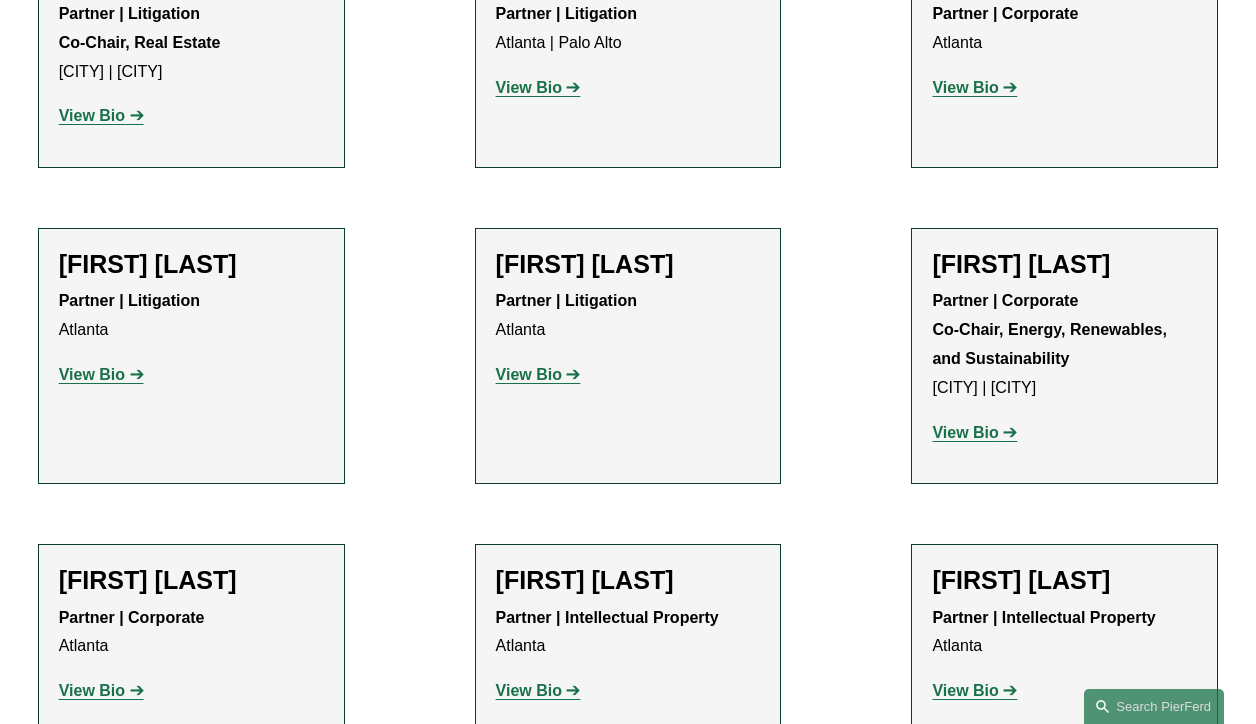 scroll, scrollTop: 1970, scrollLeft: 0, axis: vertical 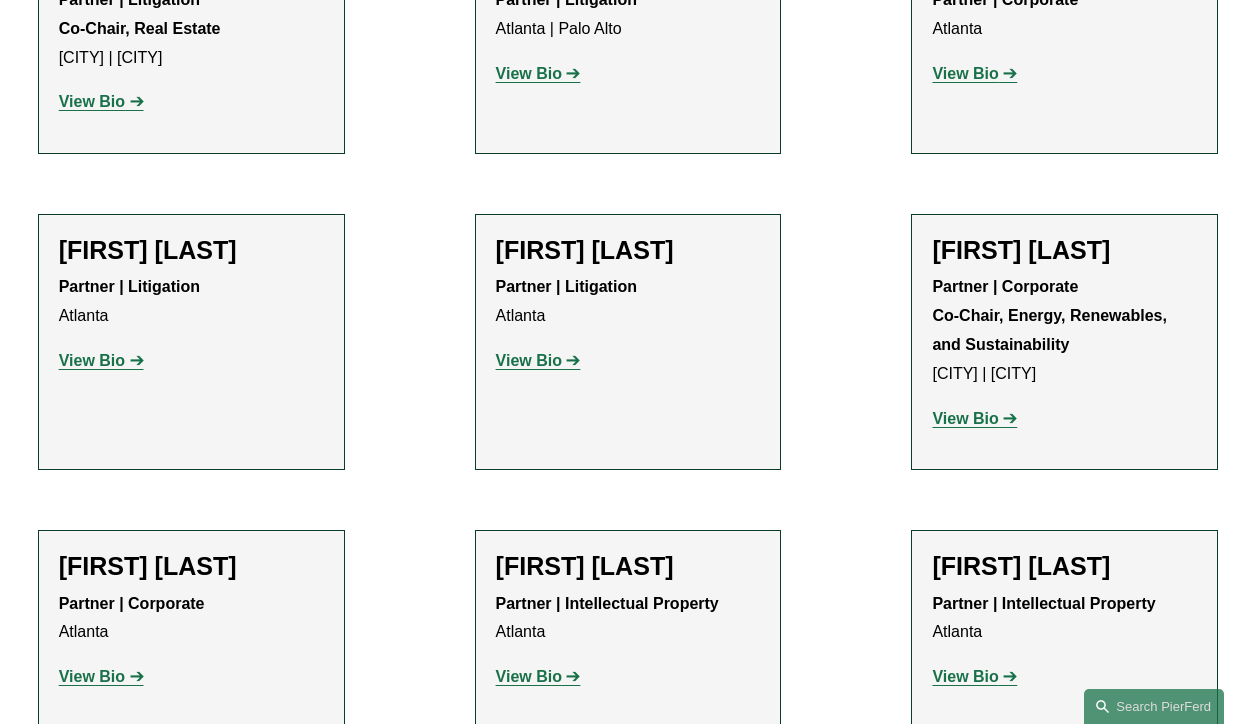 click on "View Bio" 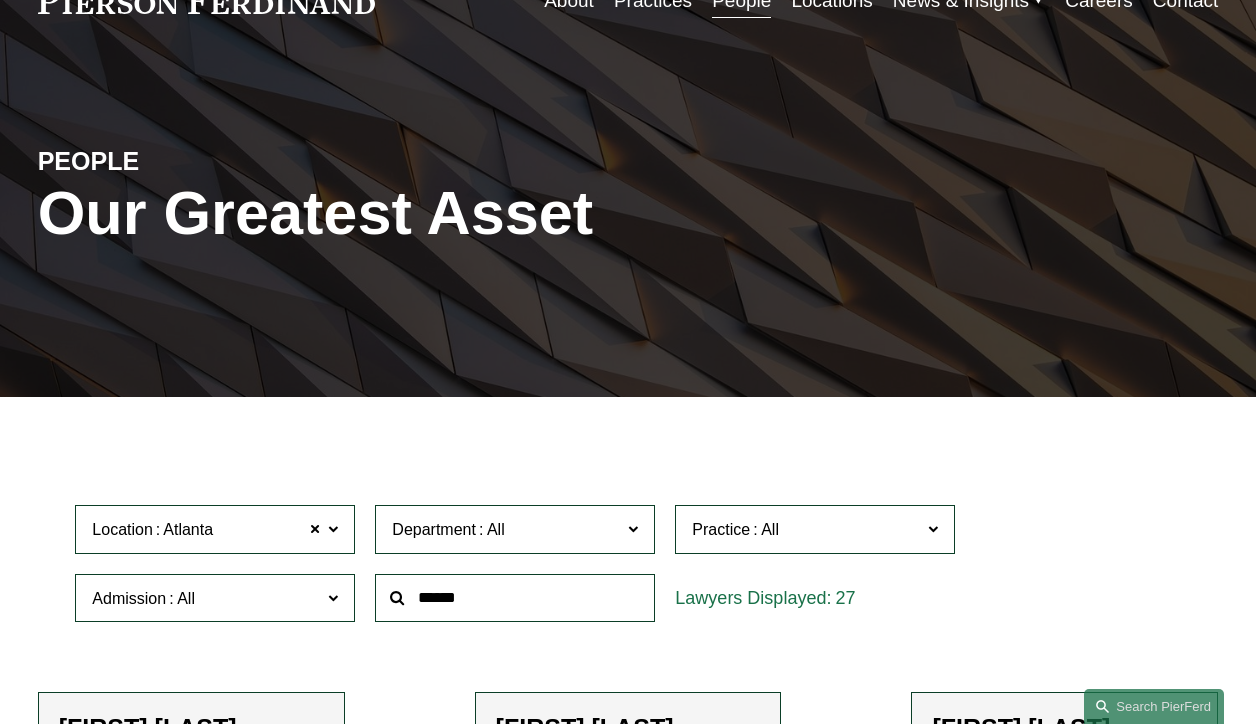 scroll, scrollTop: 0, scrollLeft: 0, axis: both 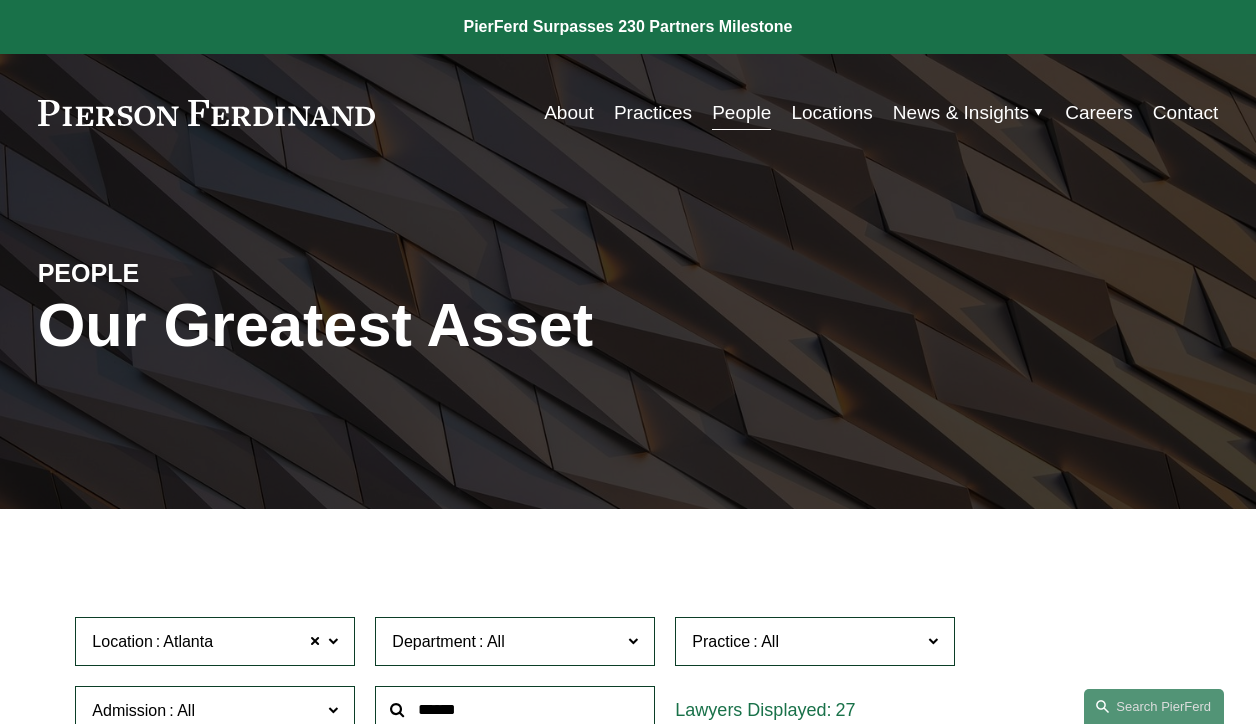 click on "Careers" at bounding box center [1099, 113] 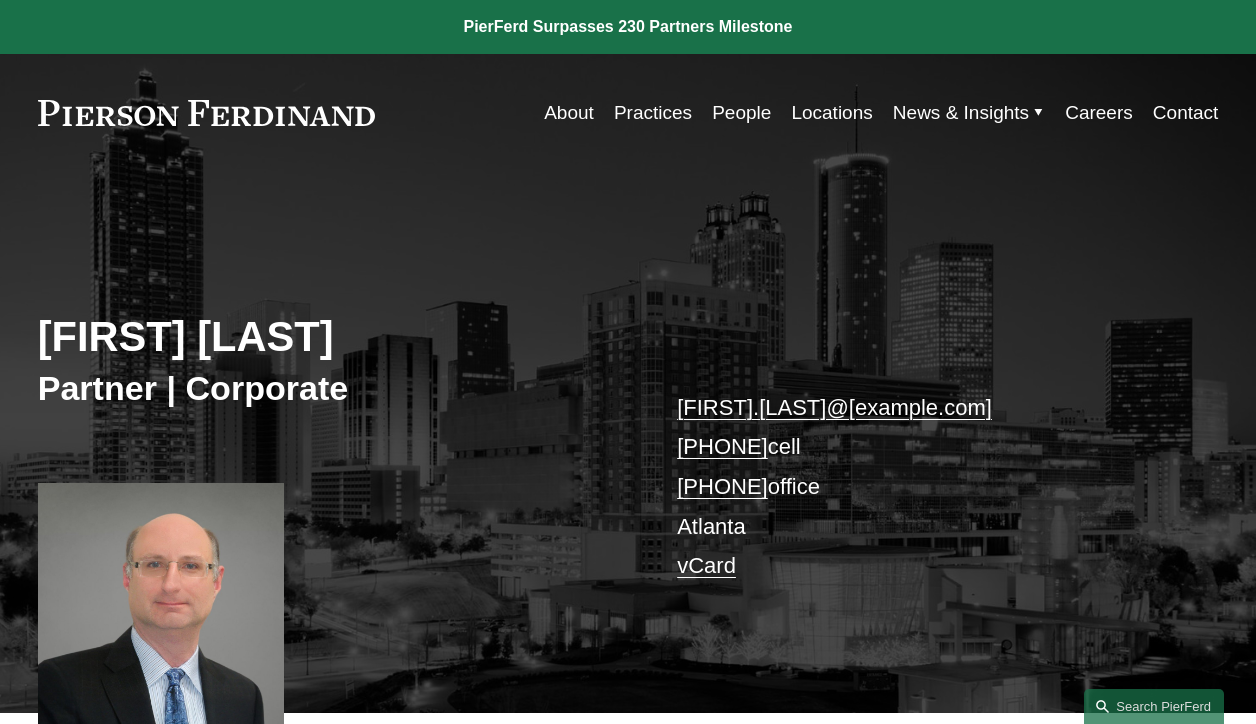 scroll, scrollTop: 0, scrollLeft: 0, axis: both 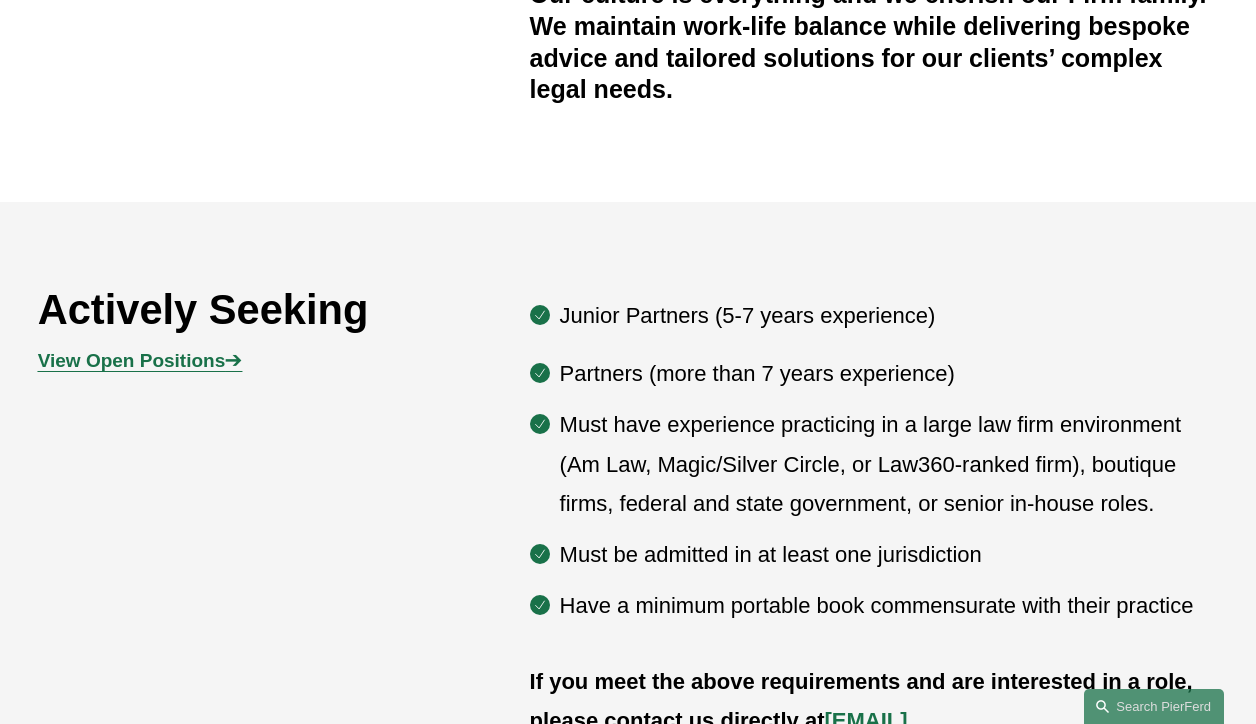 click on "View Open Positions" at bounding box center [132, 360] 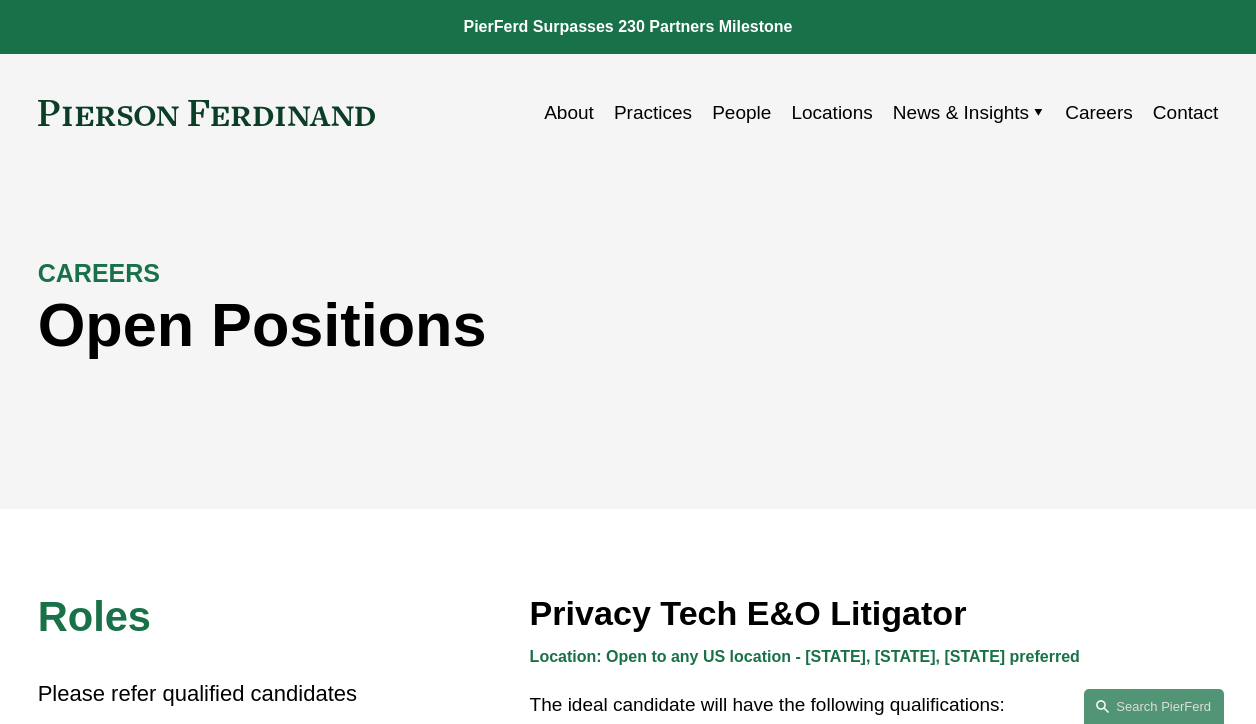 scroll, scrollTop: 0, scrollLeft: 0, axis: both 